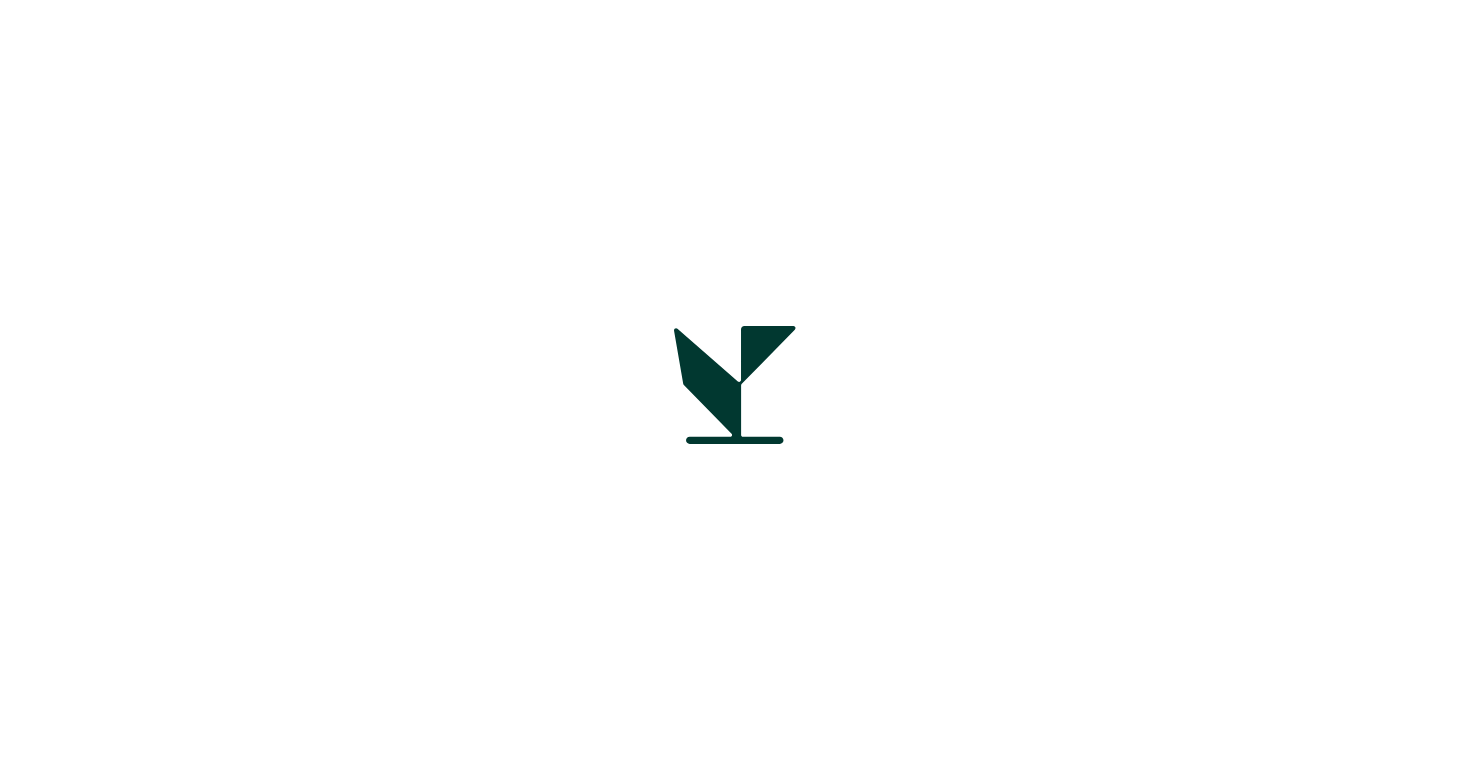 scroll, scrollTop: 0, scrollLeft: 0, axis: both 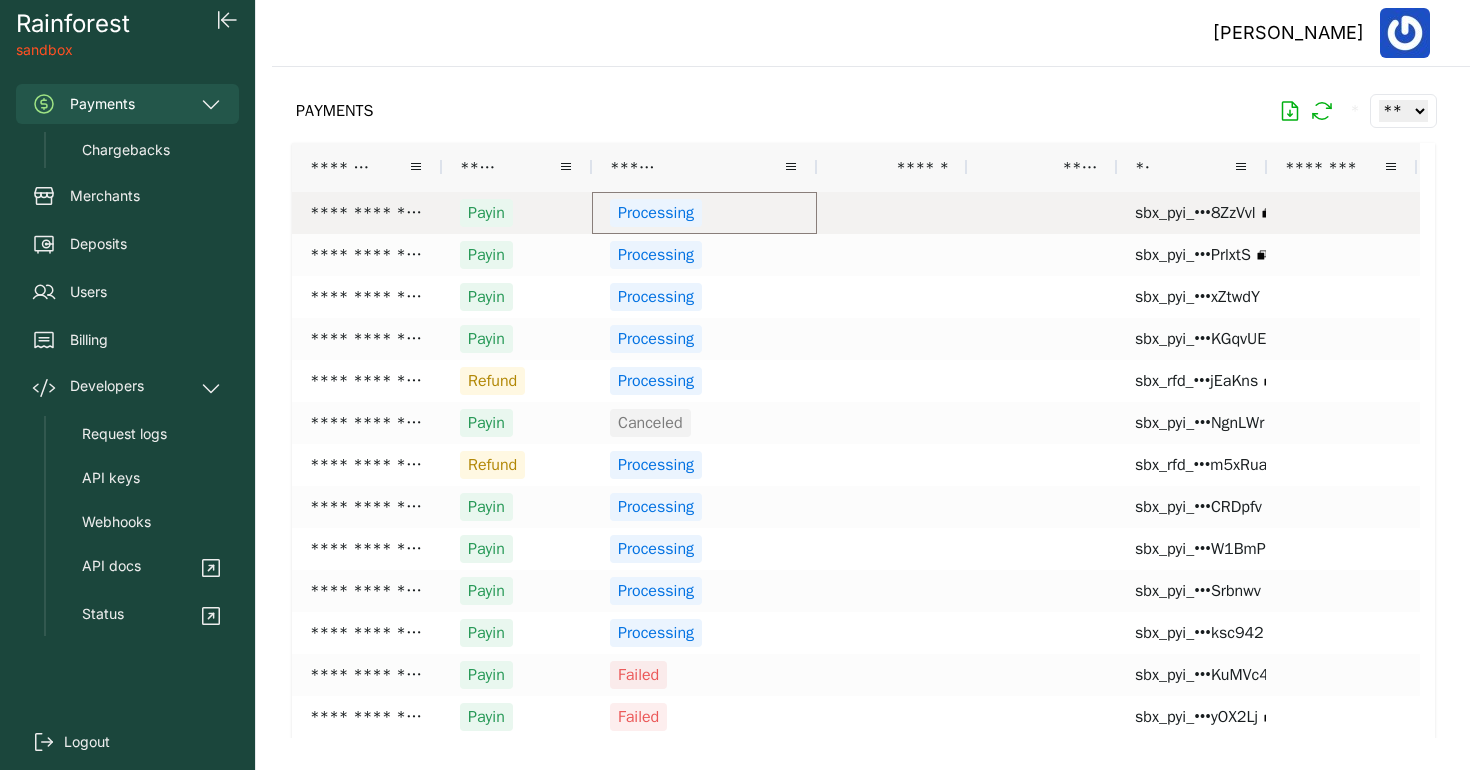 click on "Processing" at bounding box center [704, 213] 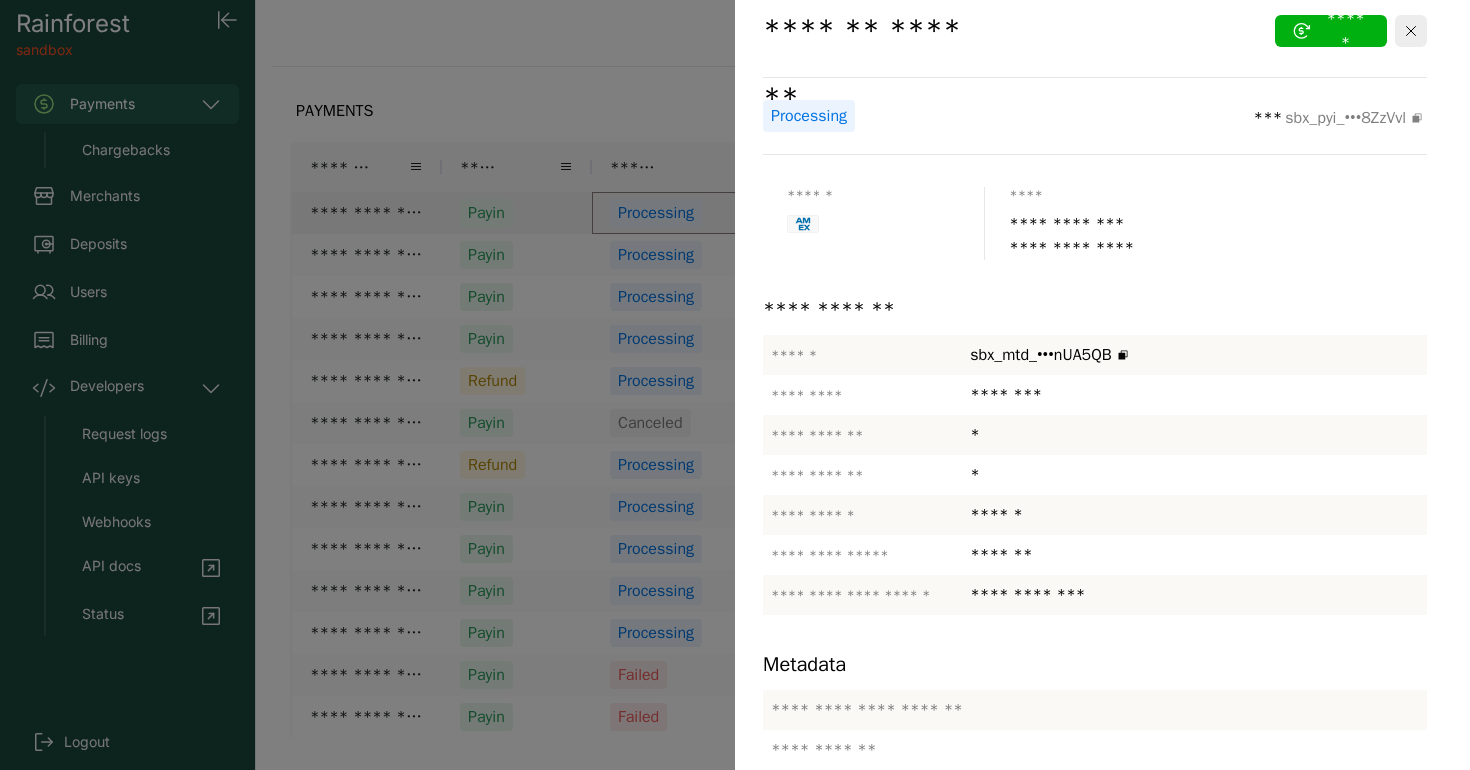 scroll, scrollTop: 0, scrollLeft: 0, axis: both 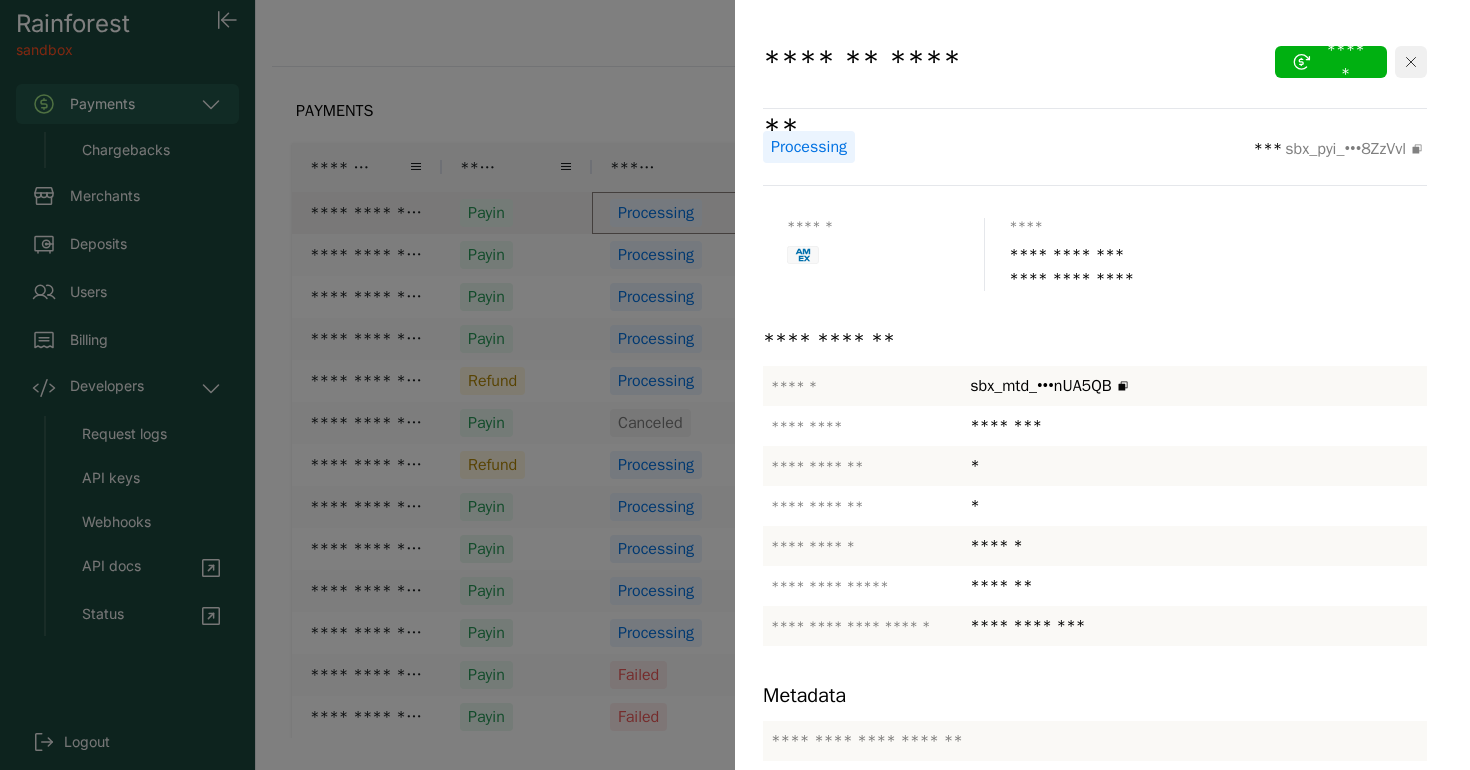click 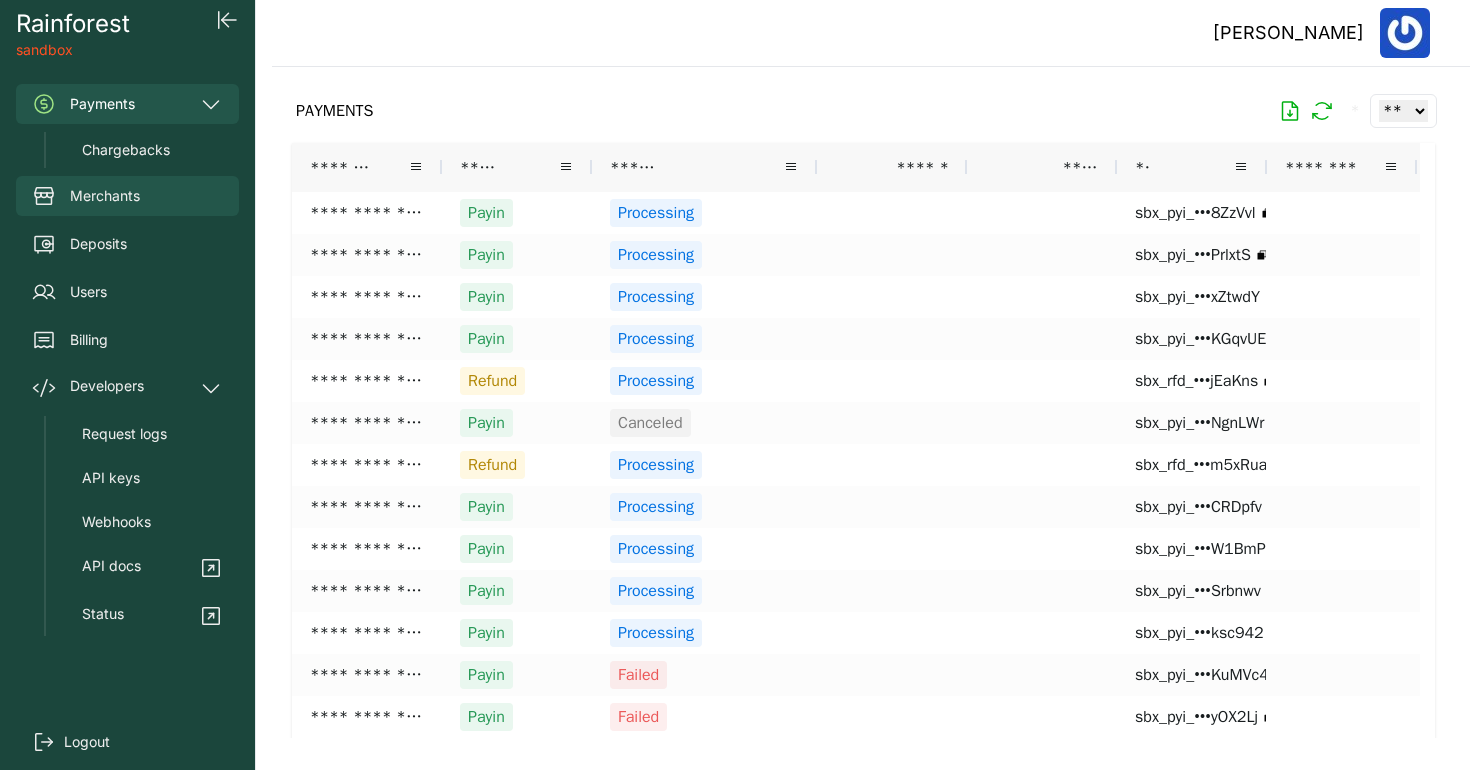 click on "Merchants" at bounding box center (105, 196) 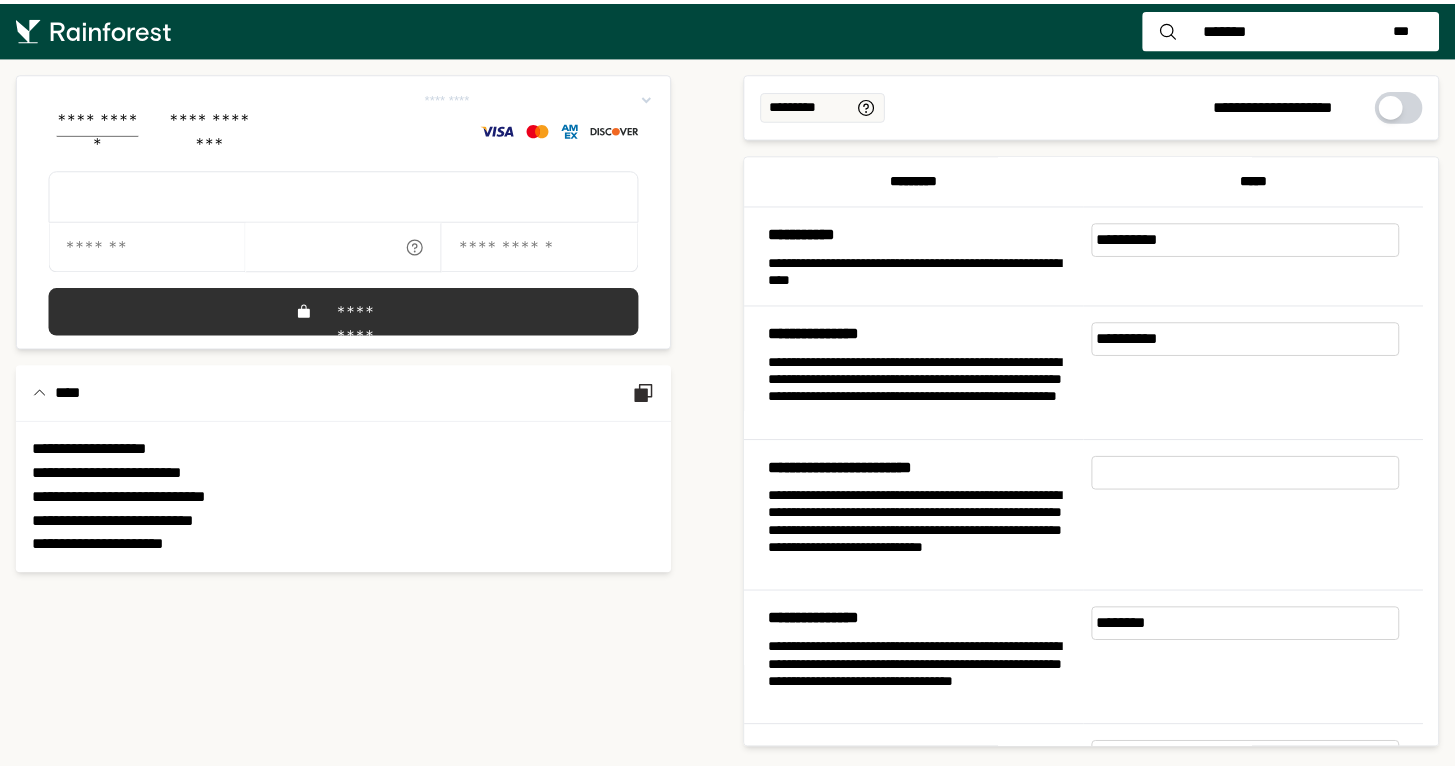 scroll, scrollTop: 0, scrollLeft: 0, axis: both 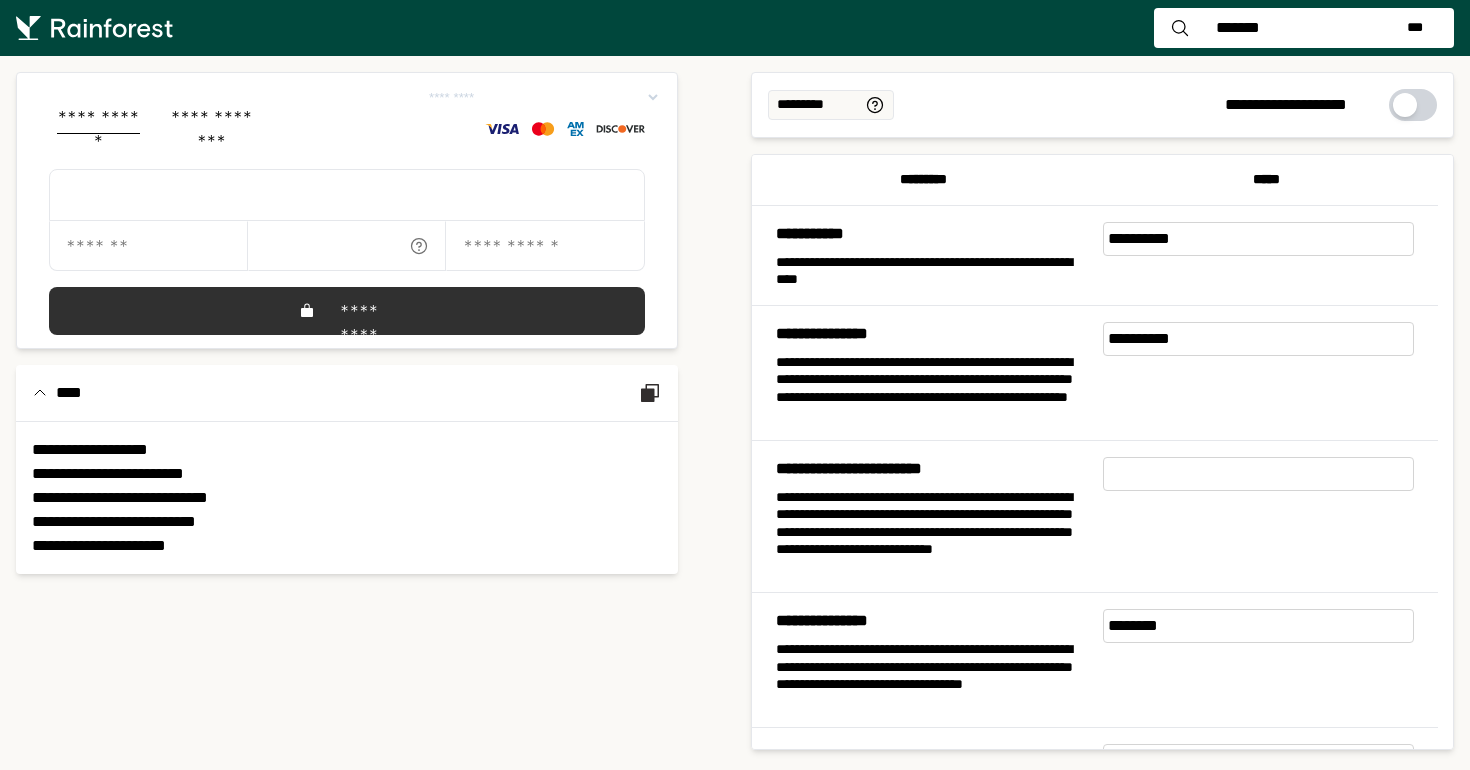 click 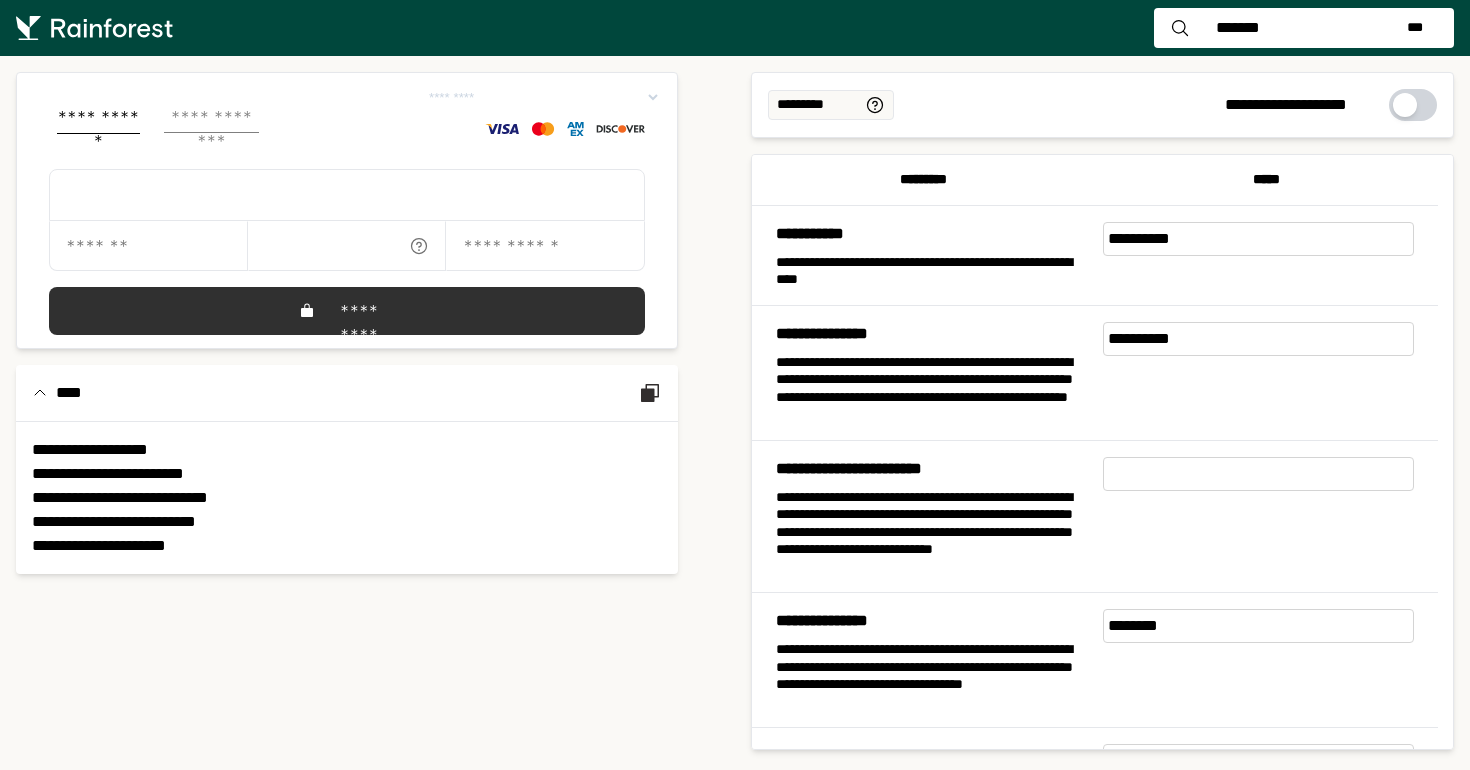 click on "**********" at bounding box center (212, 119) 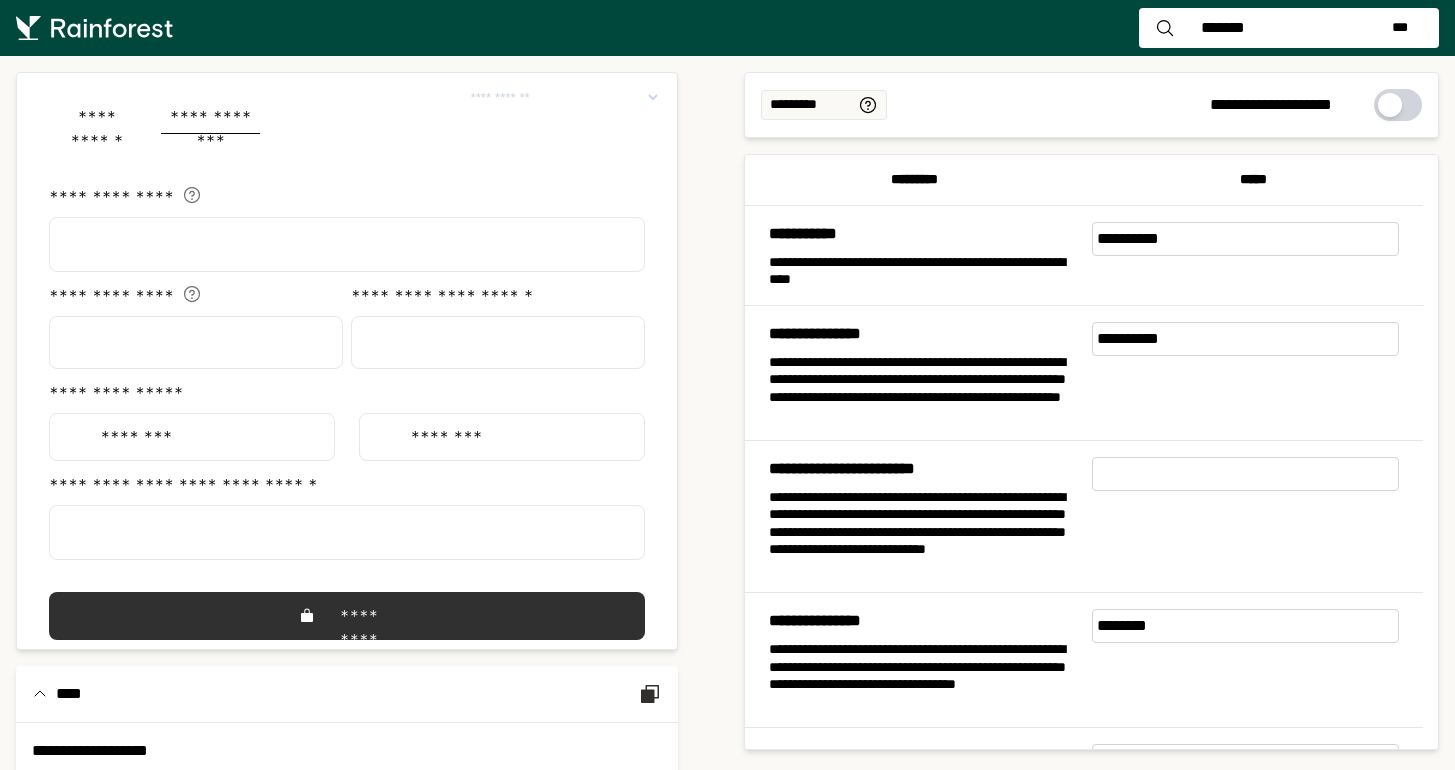 click on "**********" at bounding box center (727, 445) 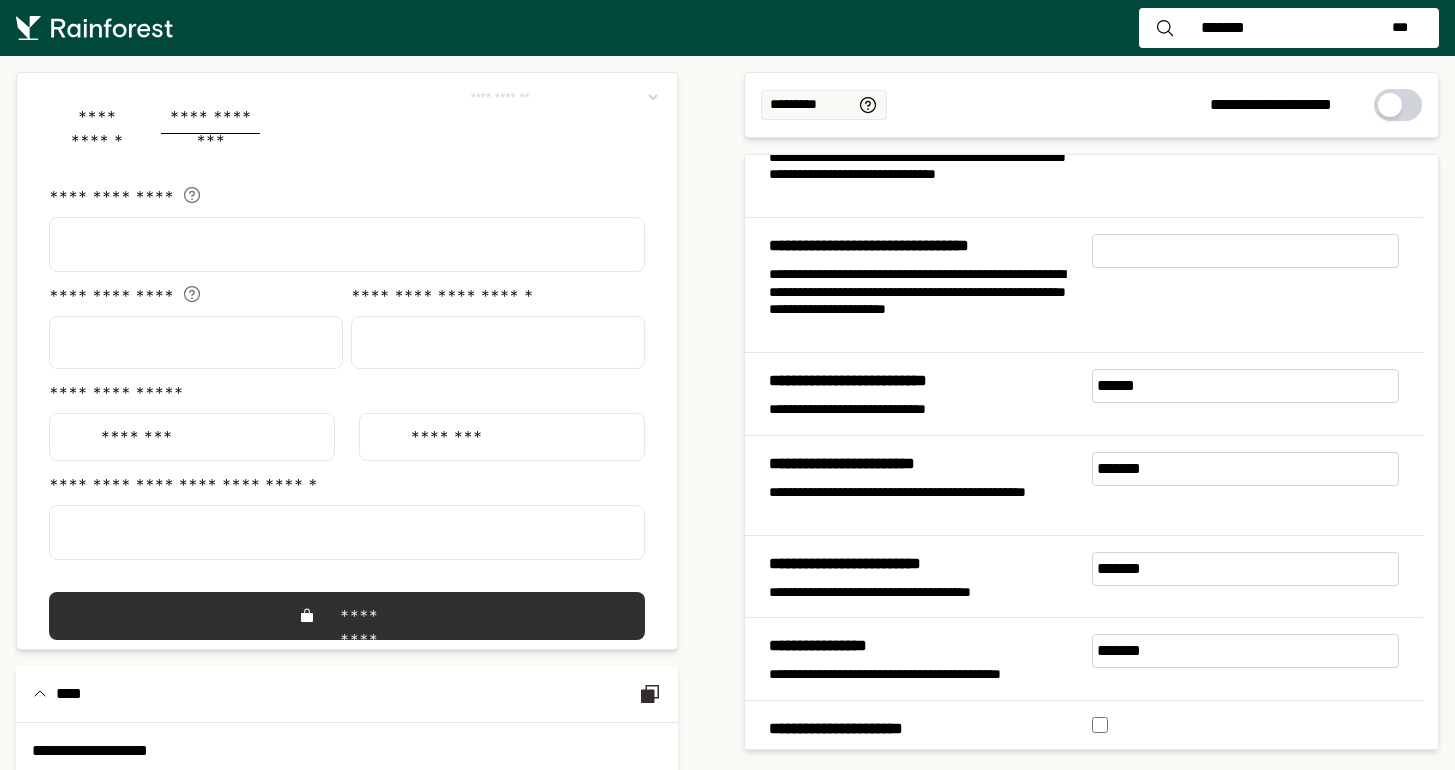 scroll, scrollTop: 1978, scrollLeft: 0, axis: vertical 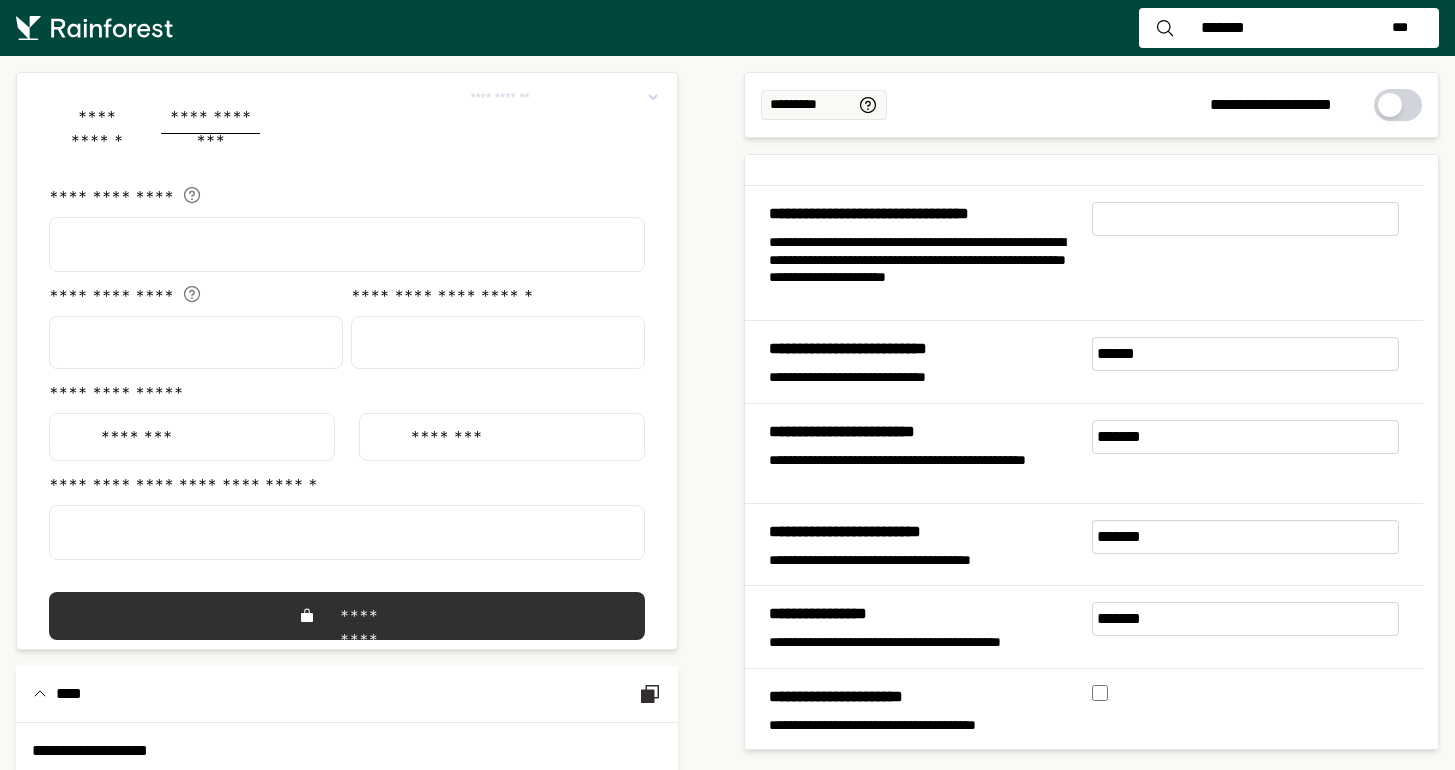 click on "********" at bounding box center (192, 437) 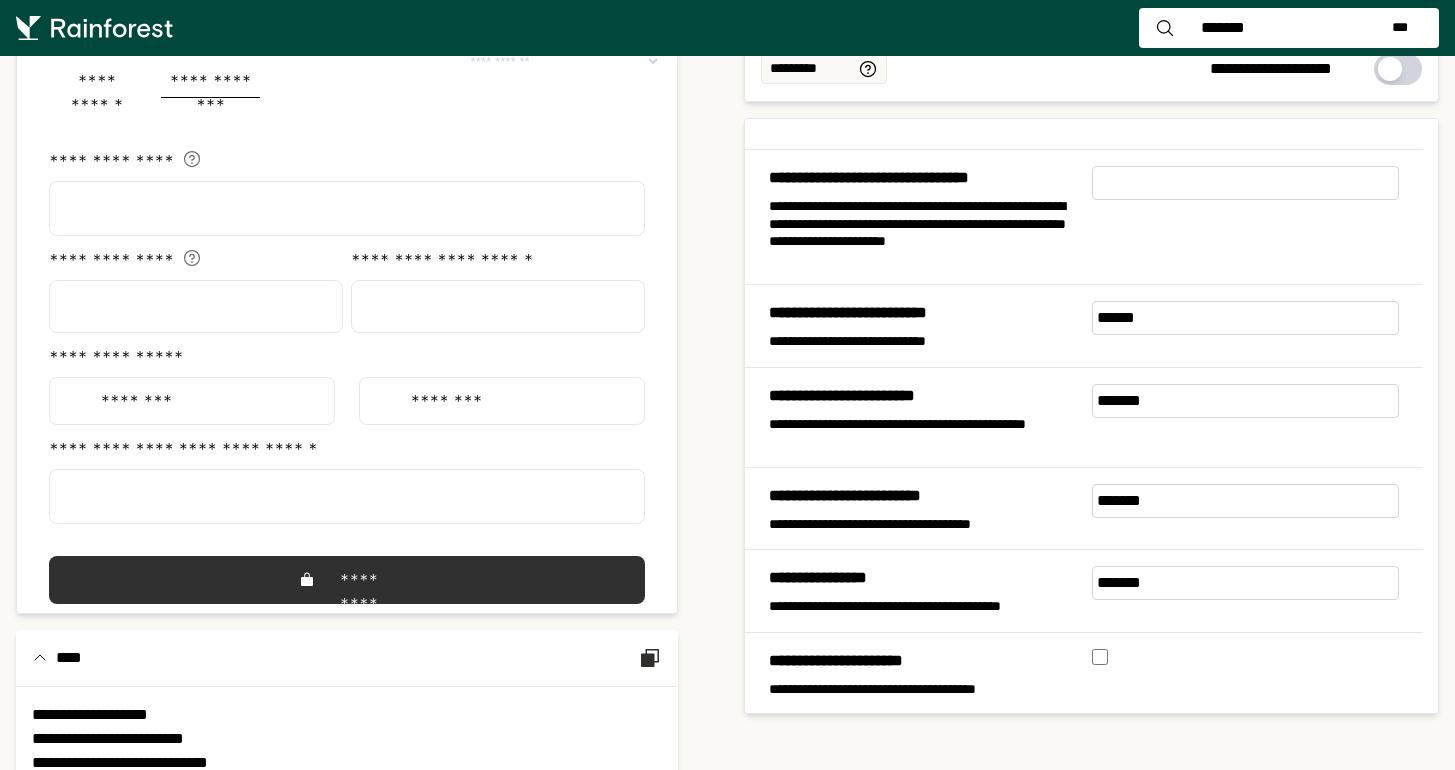 scroll, scrollTop: 37, scrollLeft: 0, axis: vertical 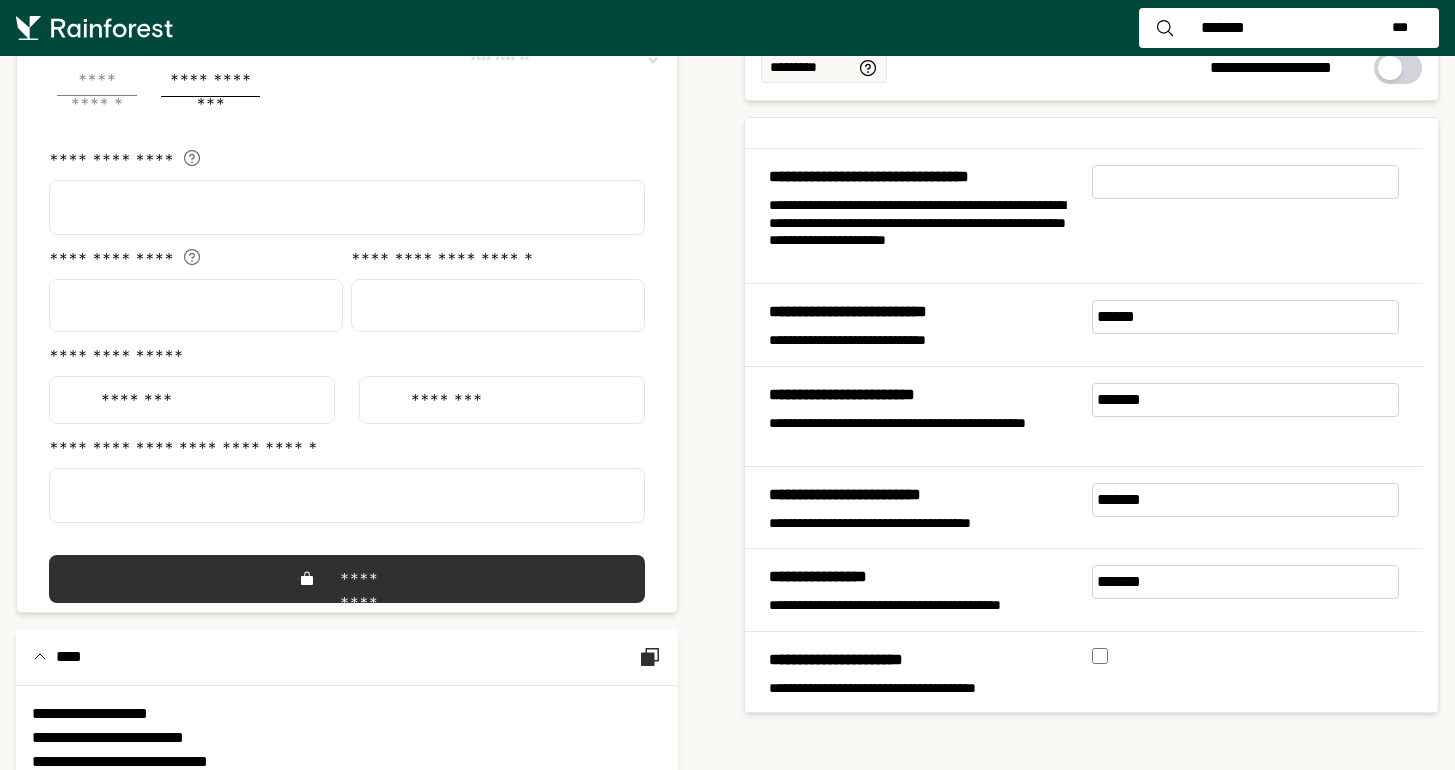 click on "**********" at bounding box center (97, 82) 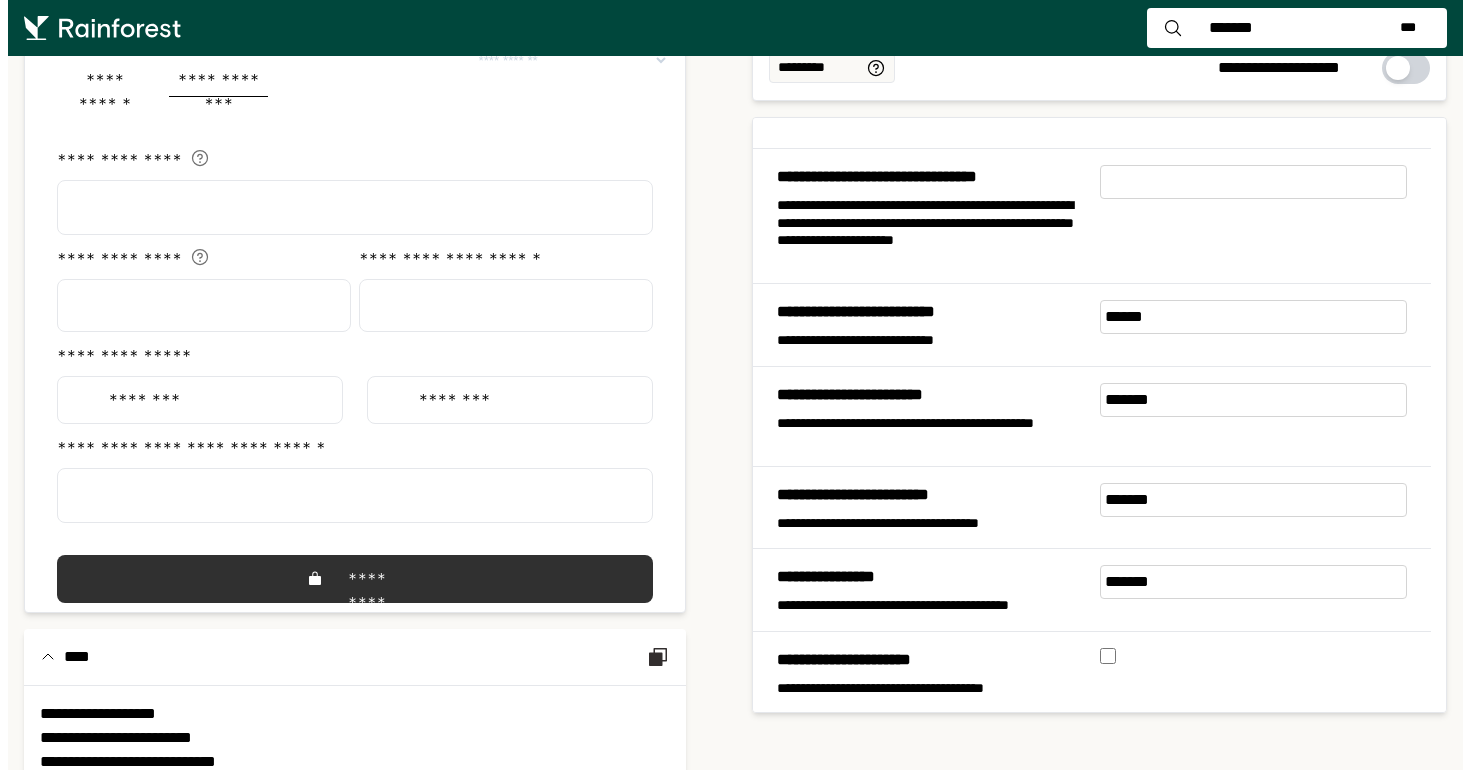 scroll, scrollTop: 0, scrollLeft: 0, axis: both 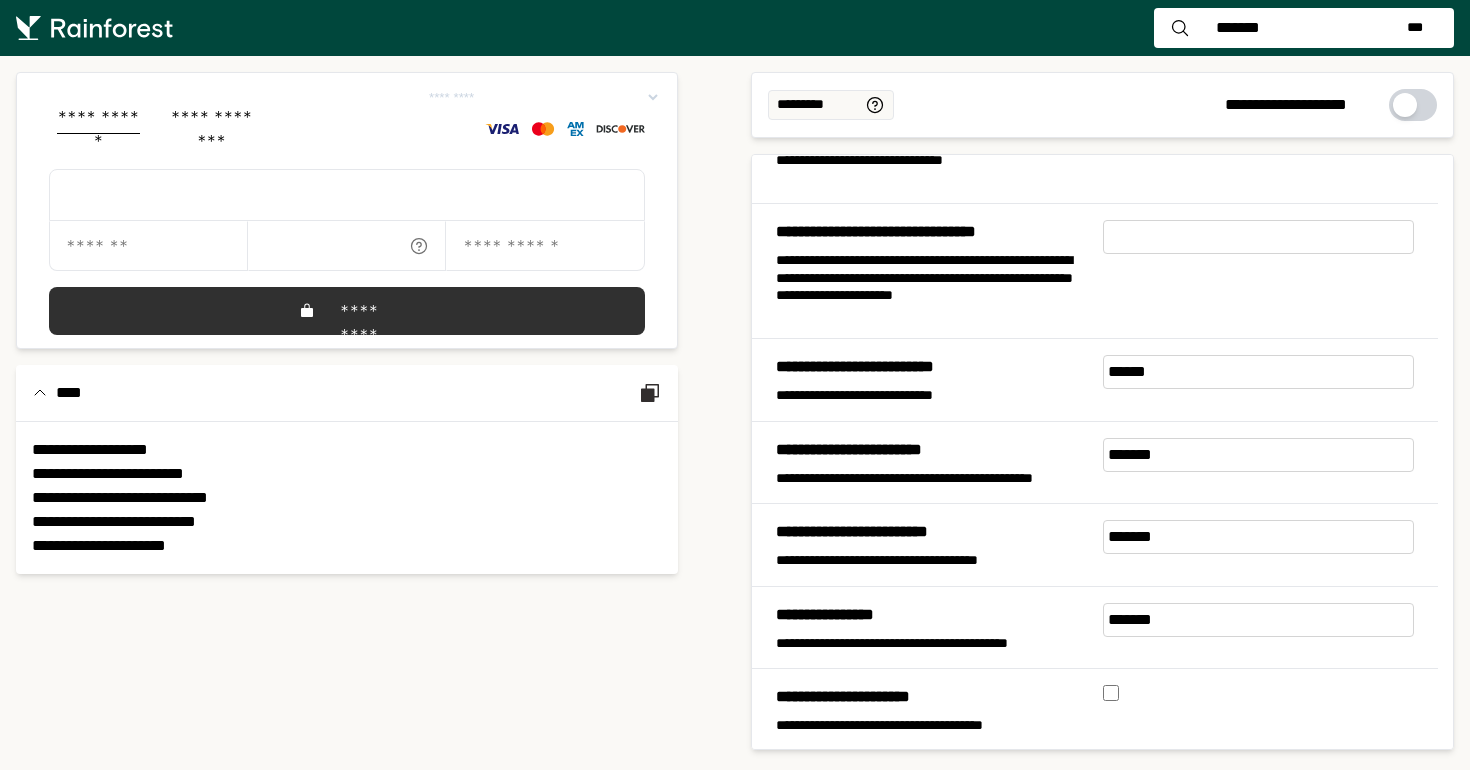 click 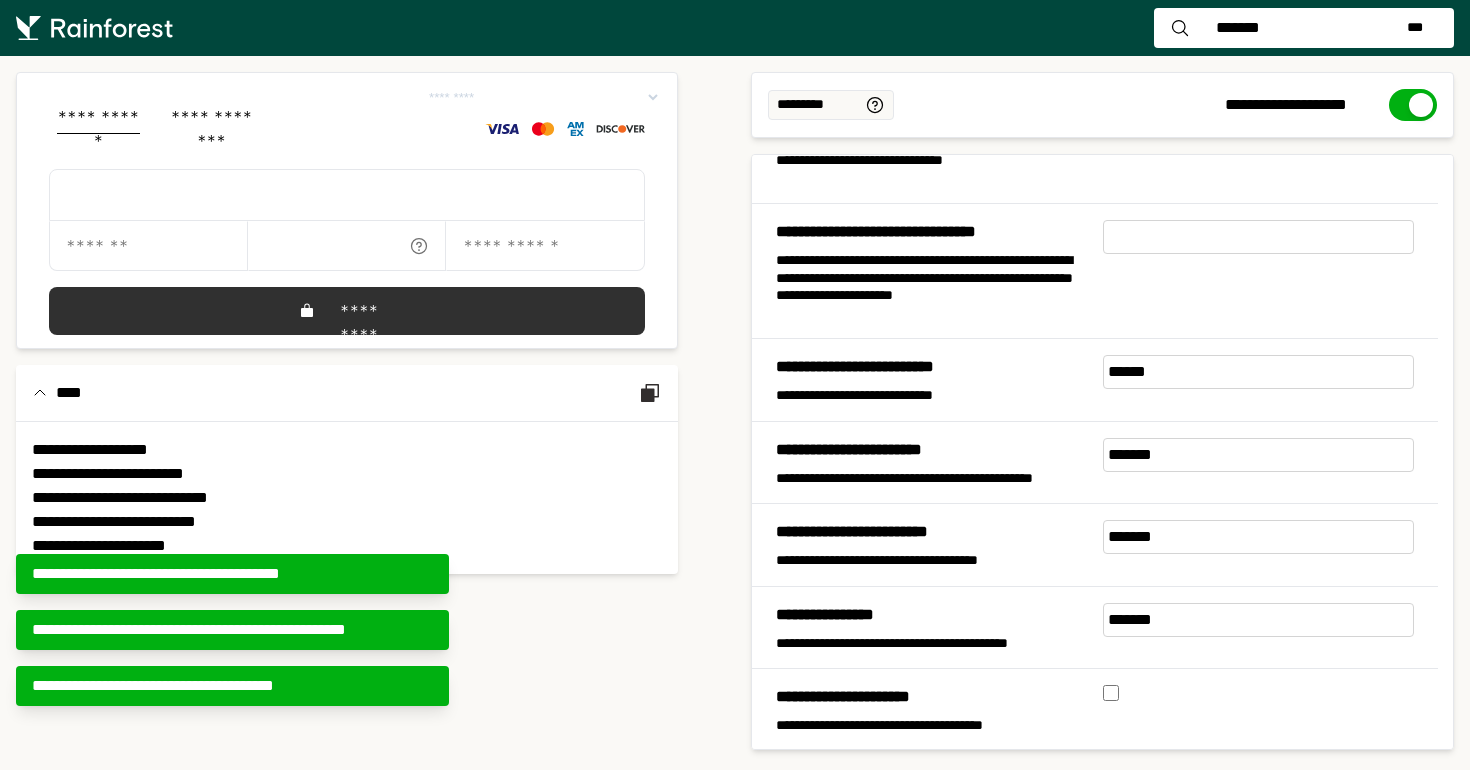 click on "******* ***" at bounding box center [1304, 28] 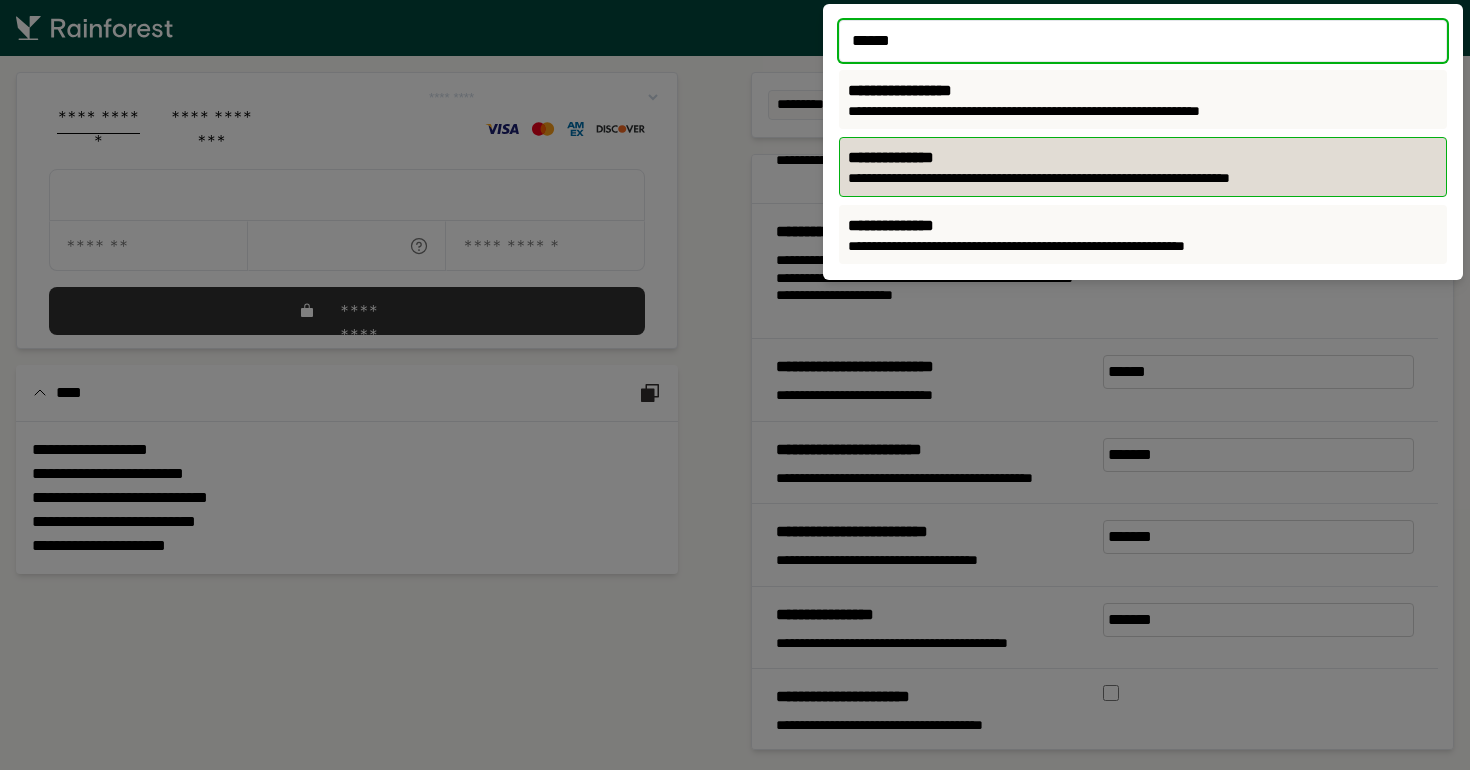 type on "******" 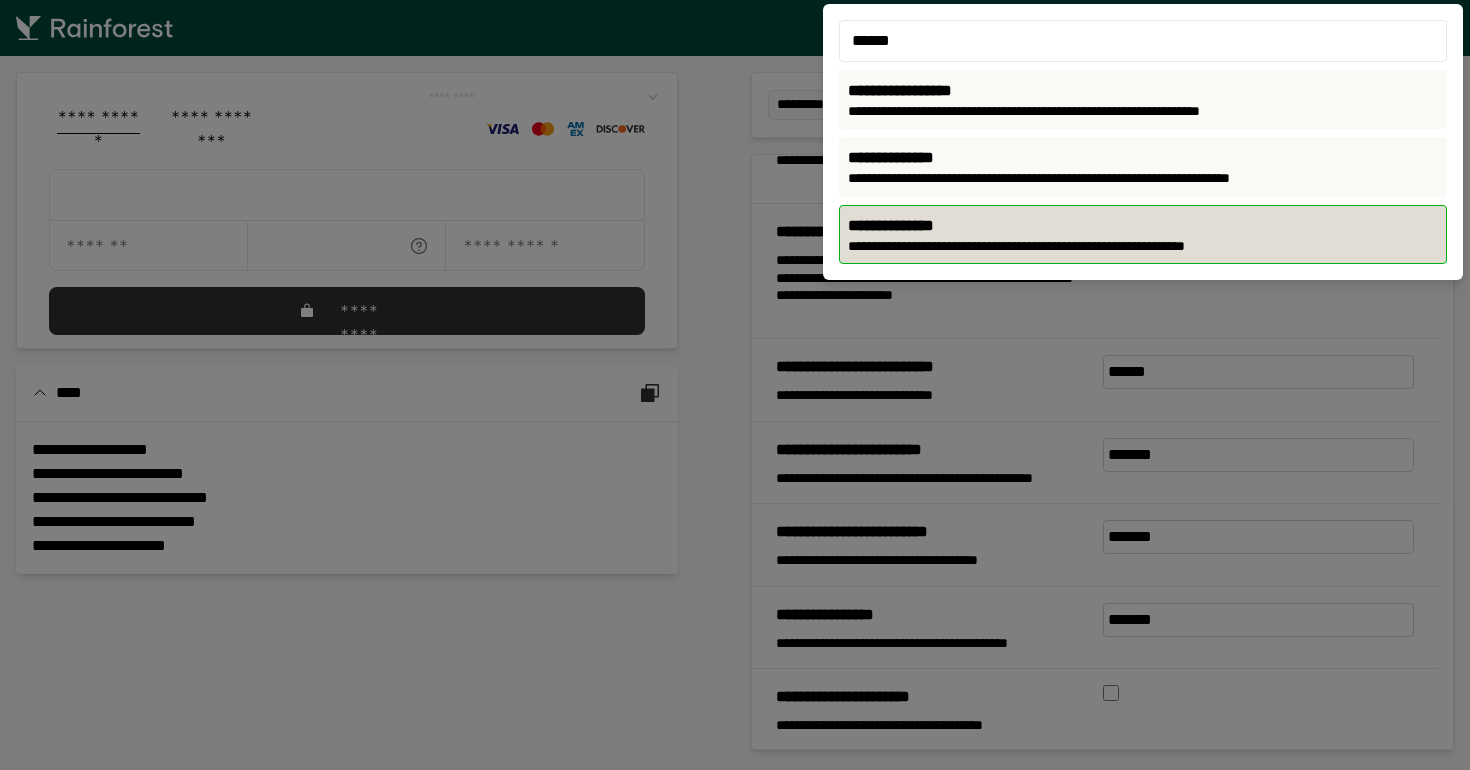 click on "**********" 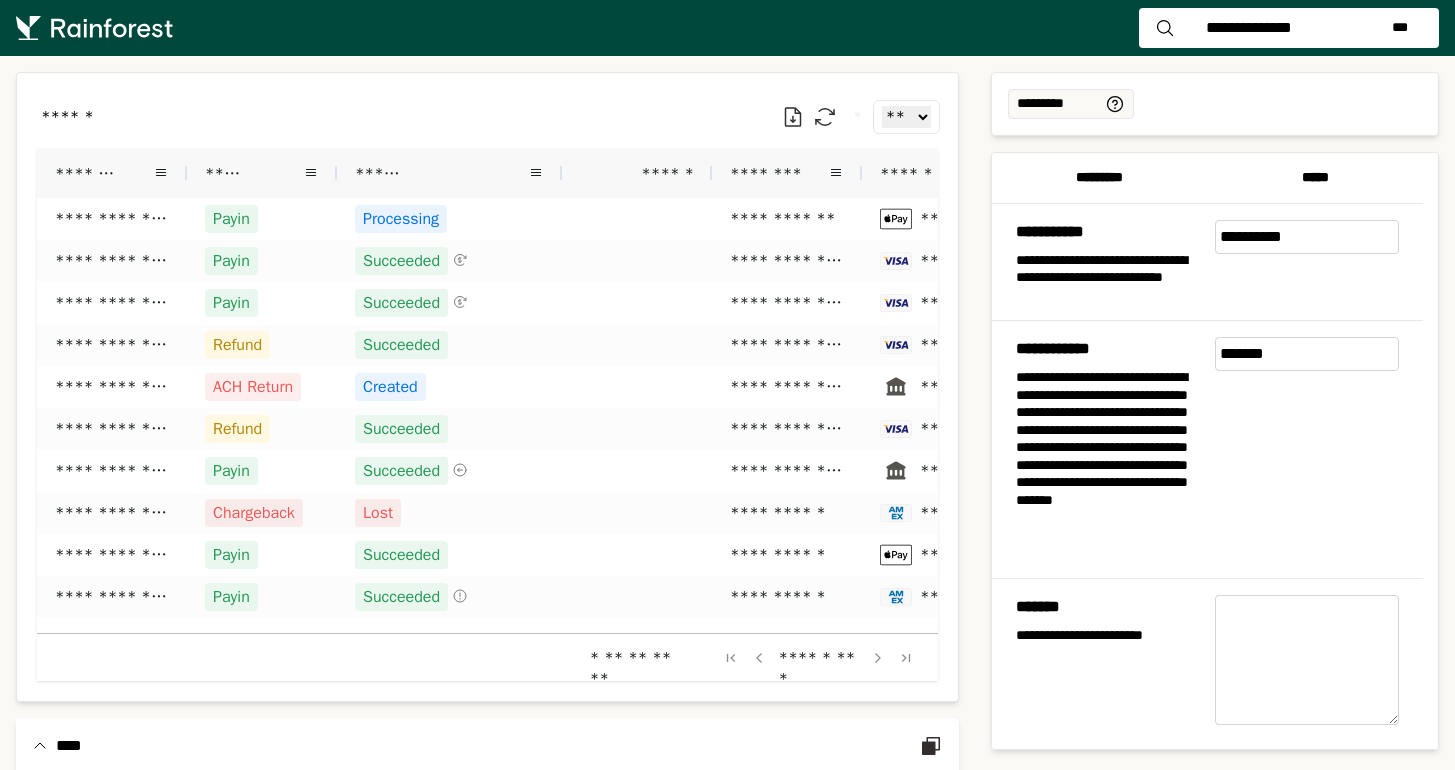 scroll, scrollTop: 0, scrollLeft: 0, axis: both 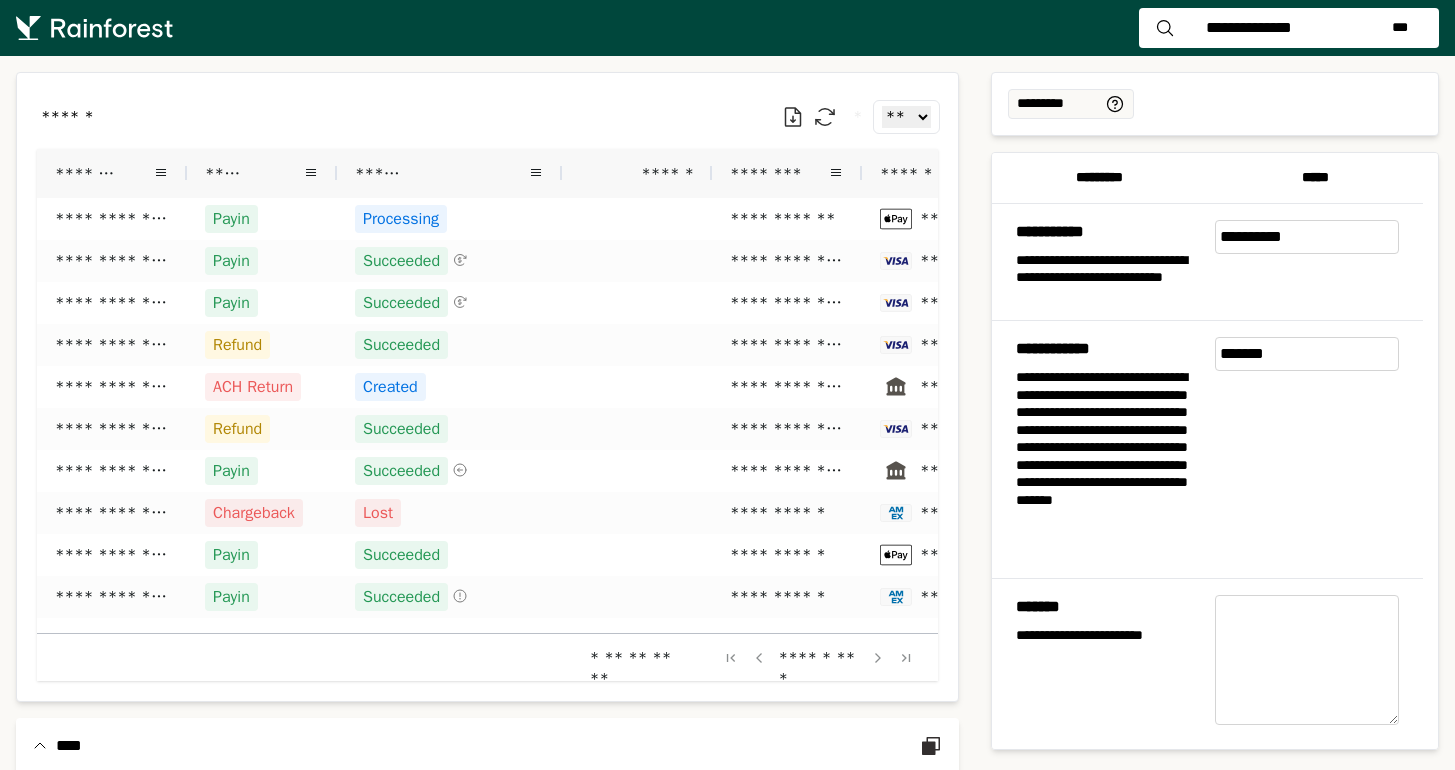 click on "********" at bounding box center (768, 173) 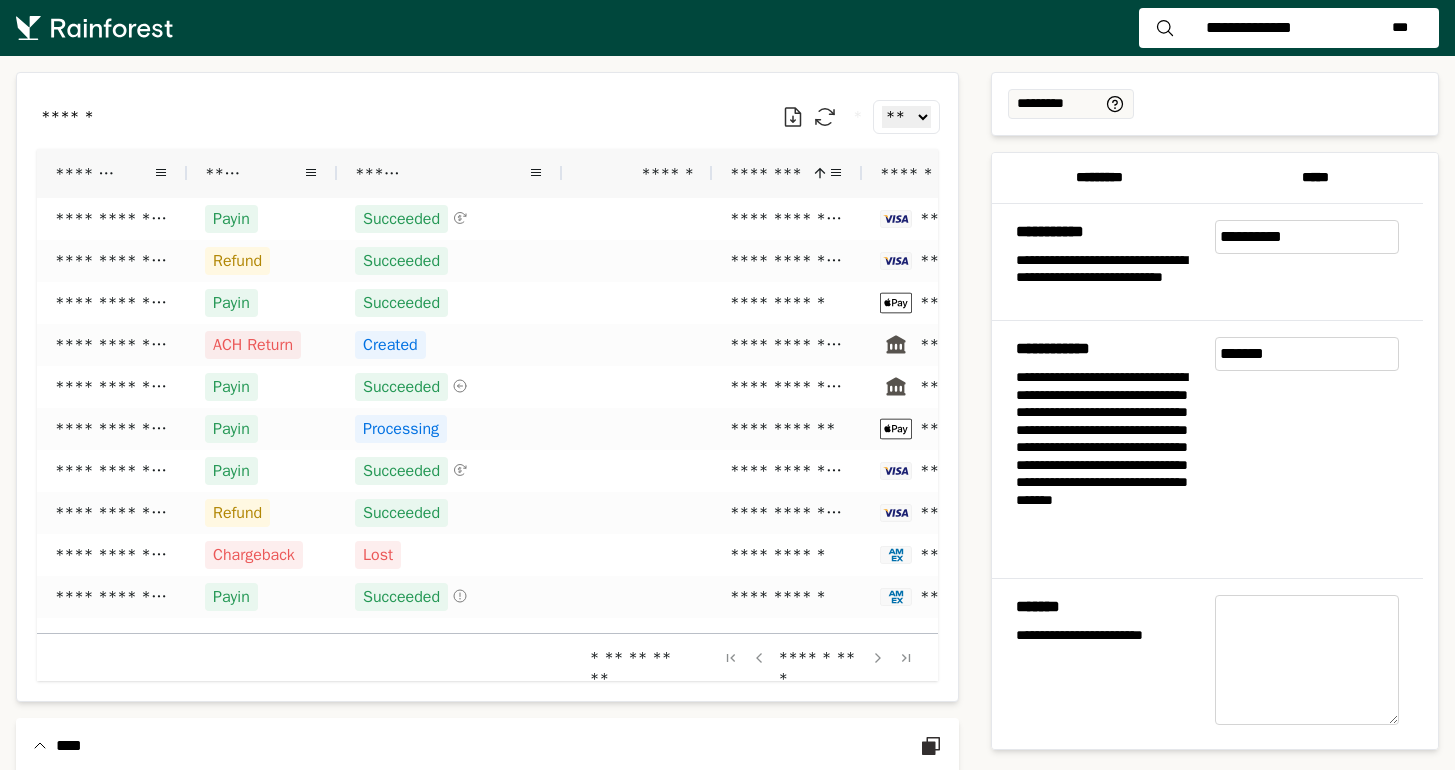 scroll, scrollTop: 335, scrollLeft: 0, axis: vertical 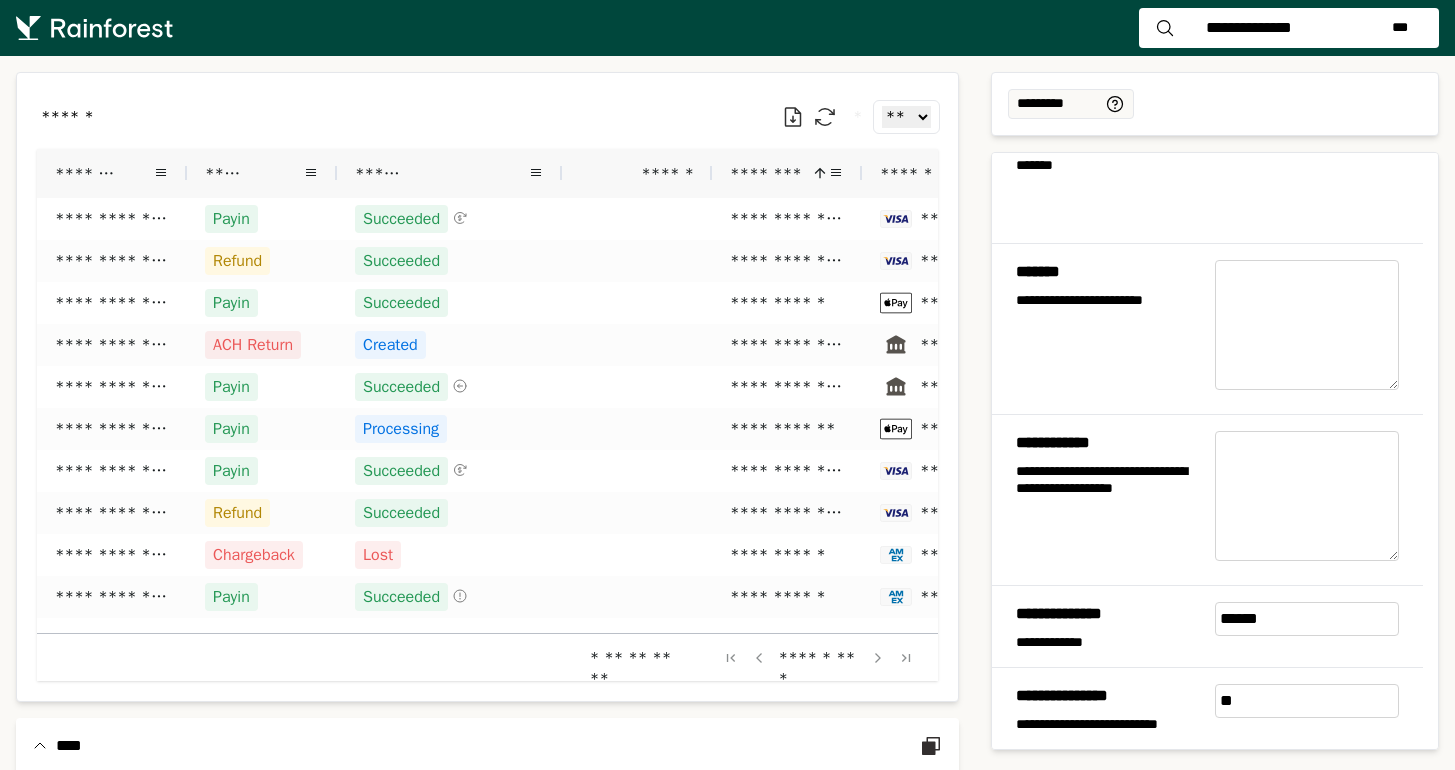 drag, startPoint x: 1283, startPoint y: 338, endPoint x: 1260, endPoint y: 298, distance: 46.141087 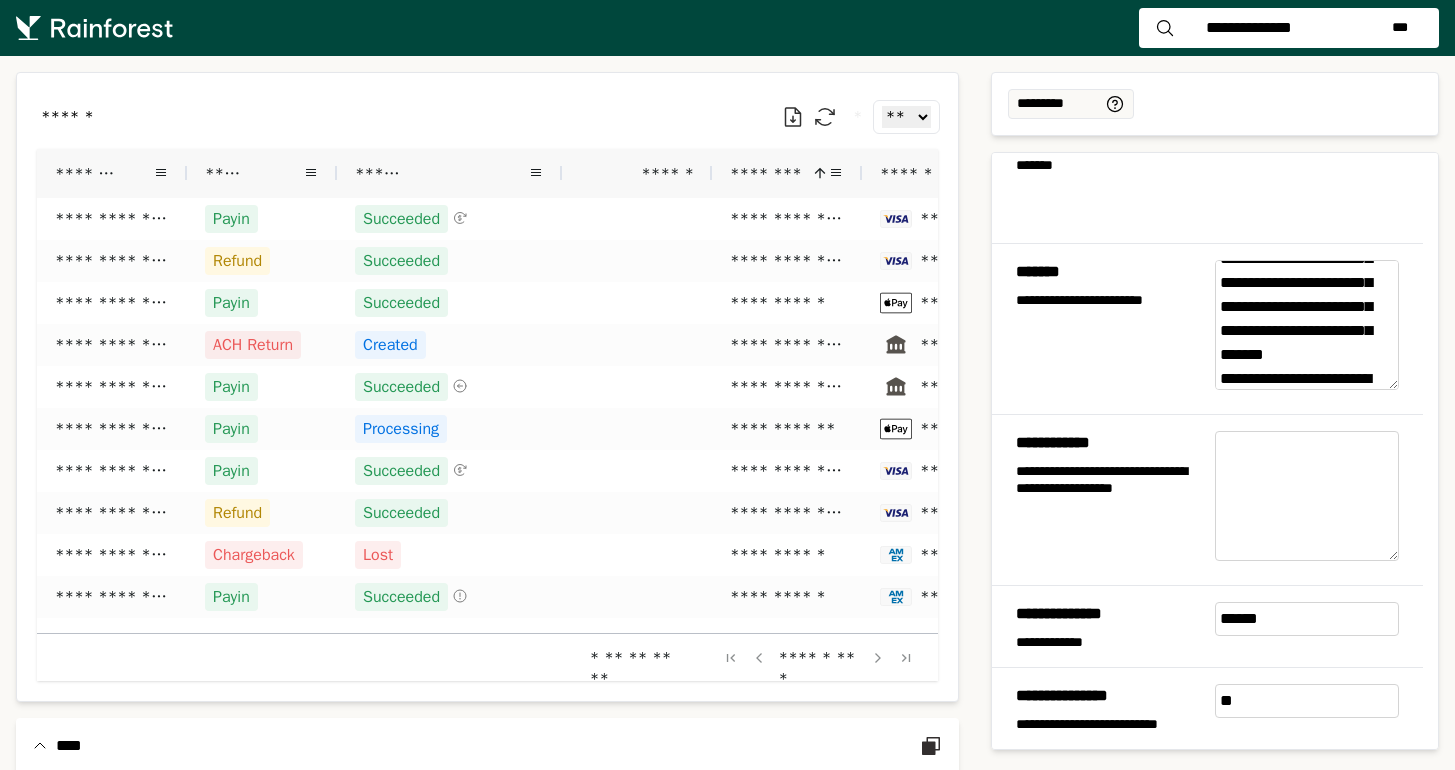 scroll, scrollTop: 336, scrollLeft: 0, axis: vertical 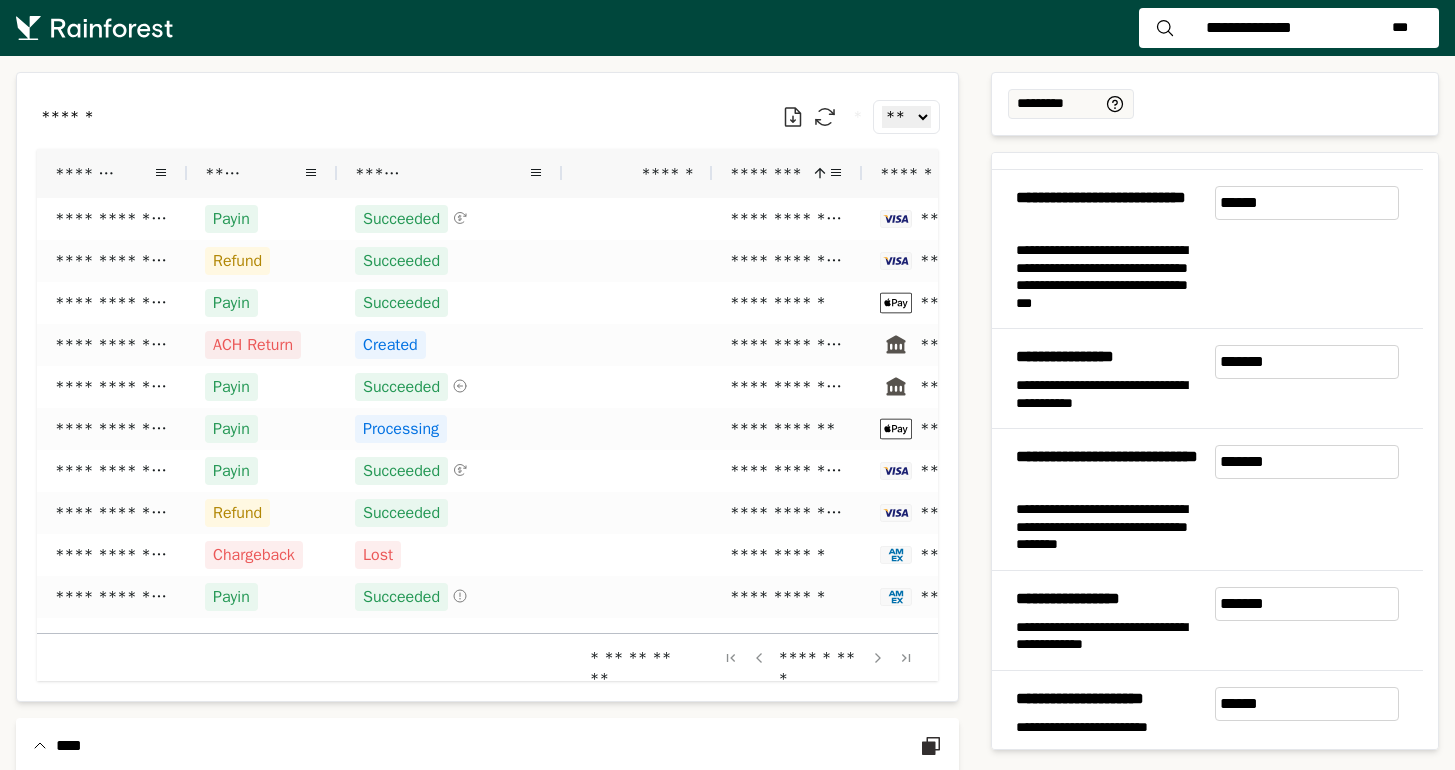 click on "******" at bounding box center (1315, 249) 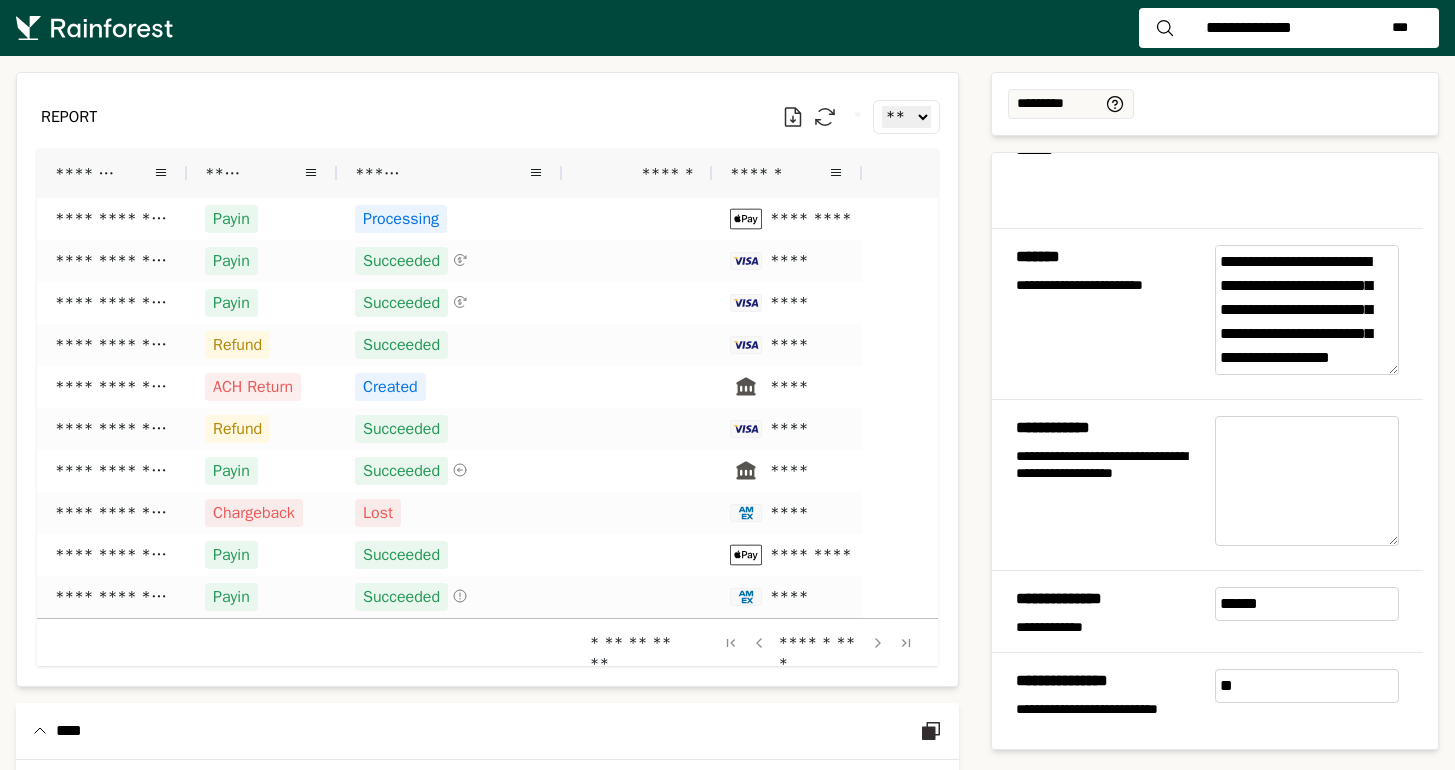 scroll, scrollTop: 349, scrollLeft: 0, axis: vertical 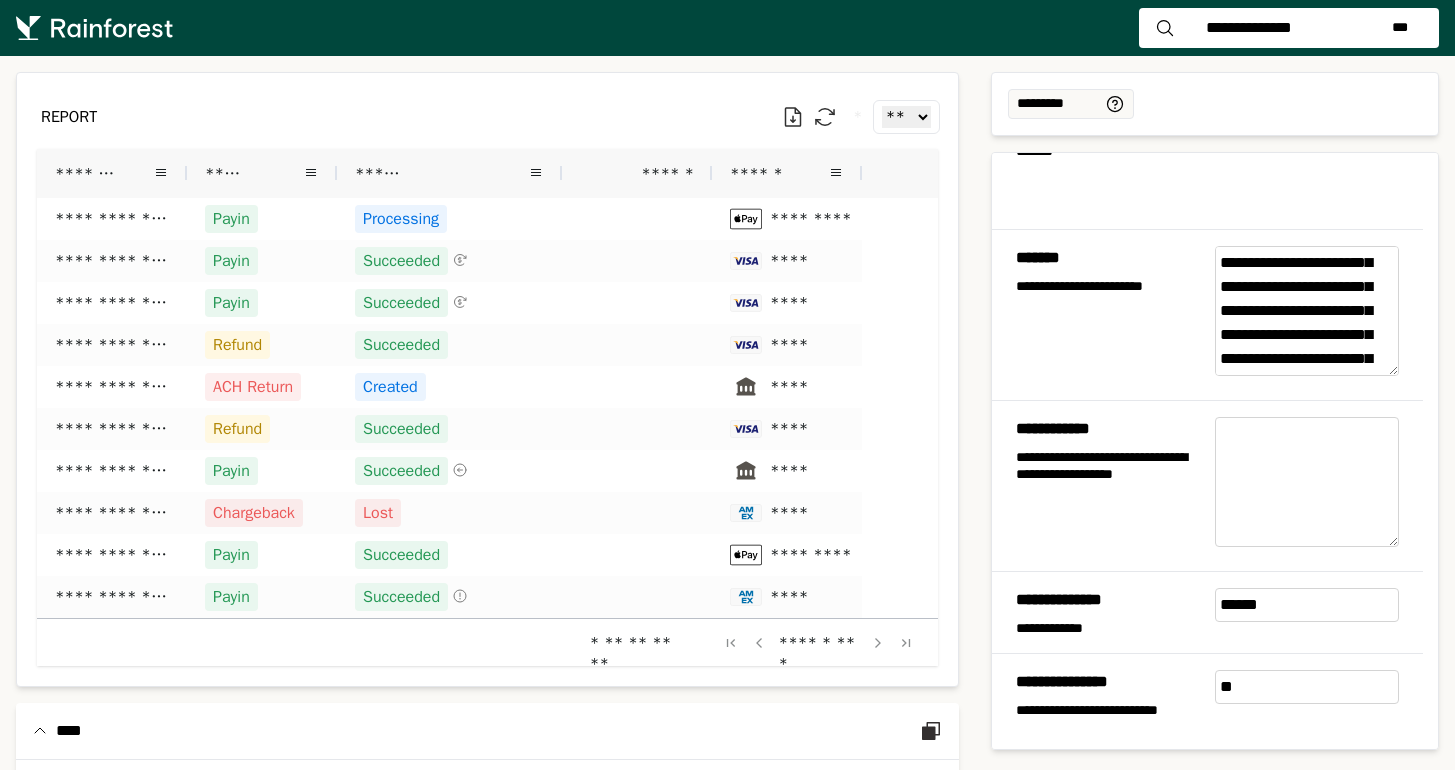 type on "**********" 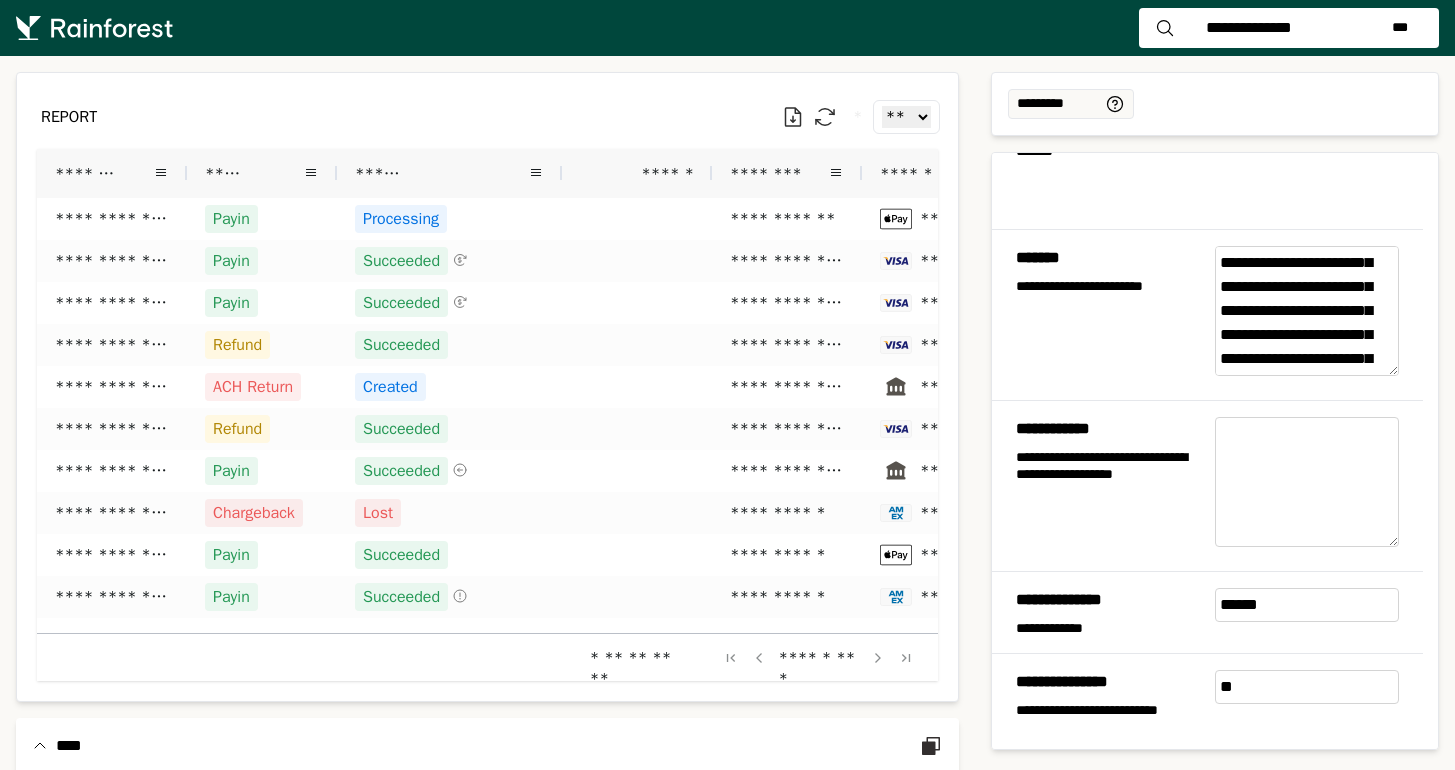click on "**********" at bounding box center (487, 547) 